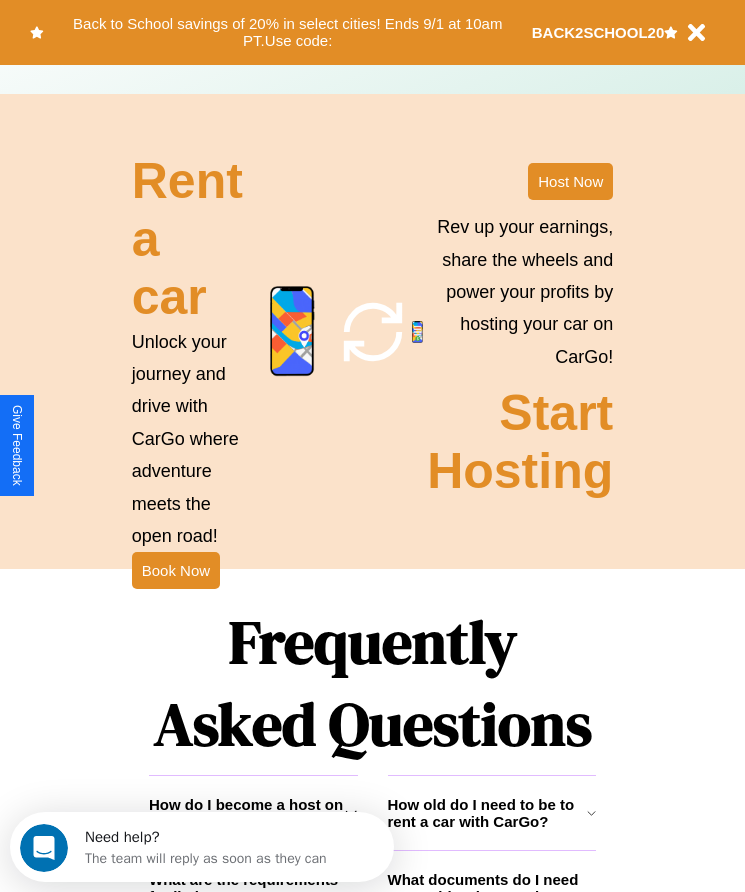 scroll, scrollTop: 2608, scrollLeft: 0, axis: vertical 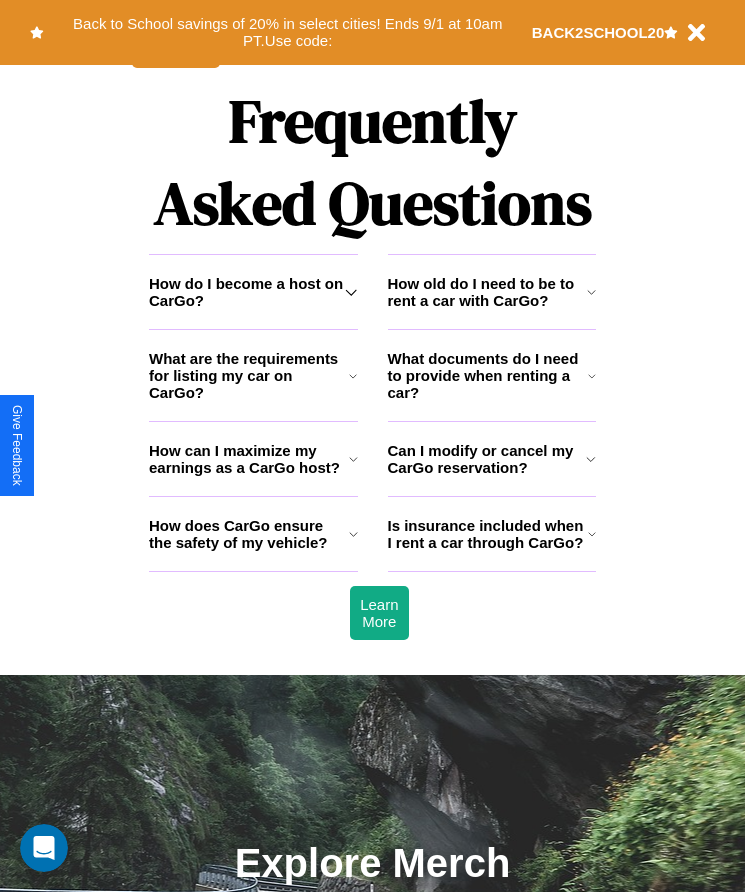 click on "How can I maximize my earnings as a CarGo host?" at bounding box center (249, 459) 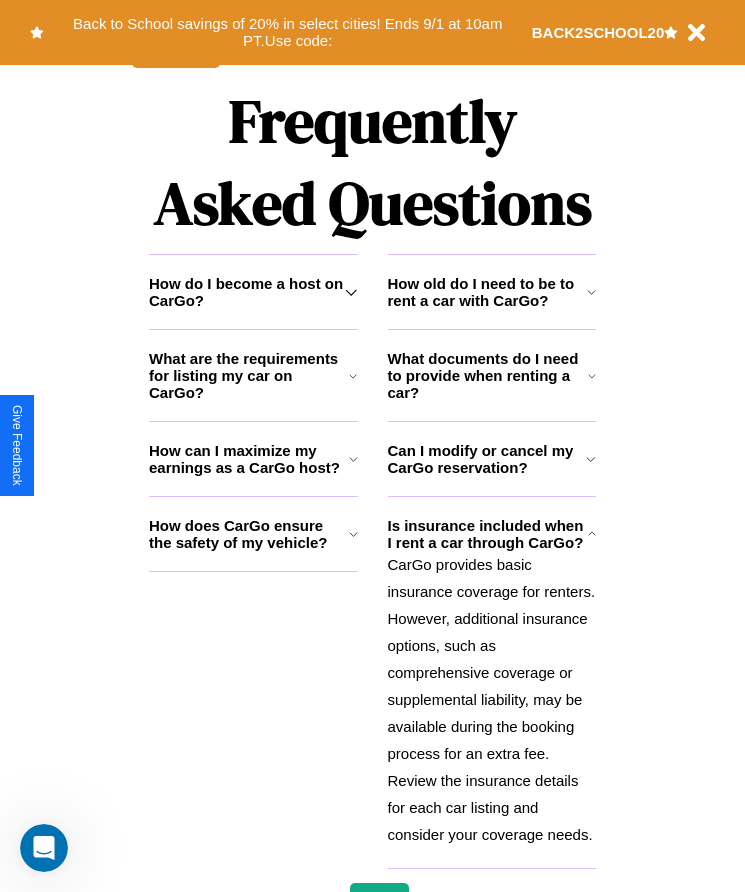 click on "What are the requirements for listing my car on CarGo?" at bounding box center [249, 375] 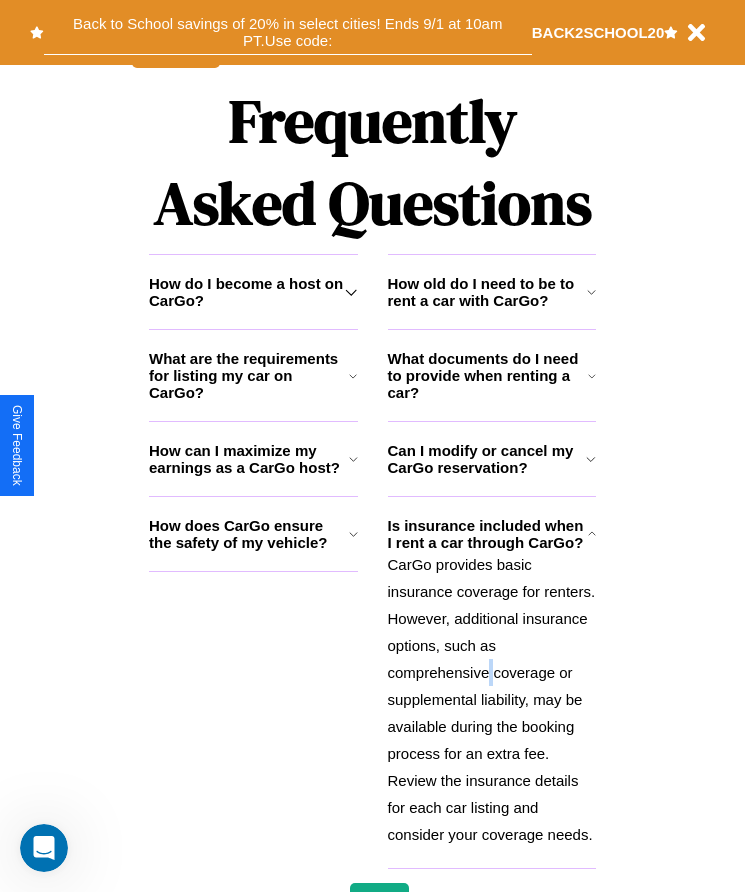 click on "Back to School savings of 20% in select cities! Ends 9/1 at 10am PT.  Use code:" at bounding box center (288, 32) 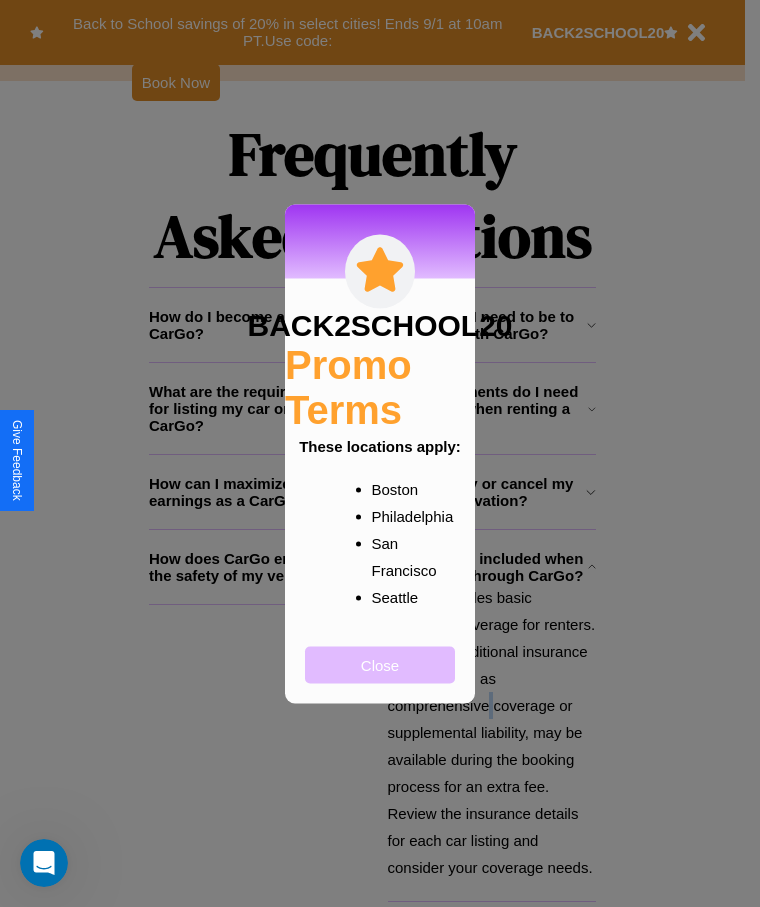 click on "Close" at bounding box center [380, 664] 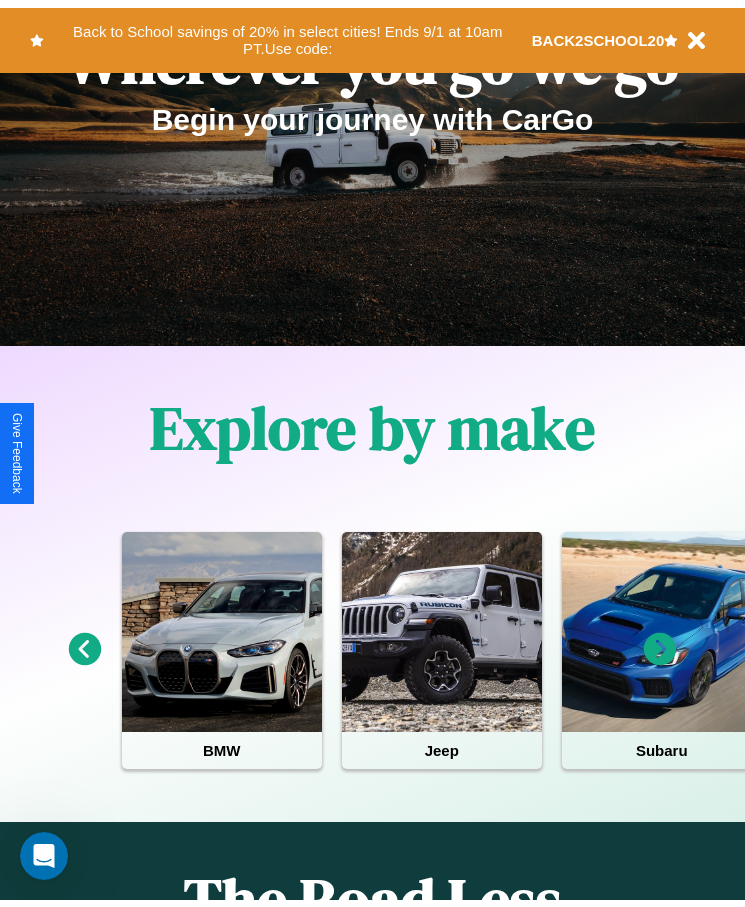 scroll, scrollTop: 0, scrollLeft: 0, axis: both 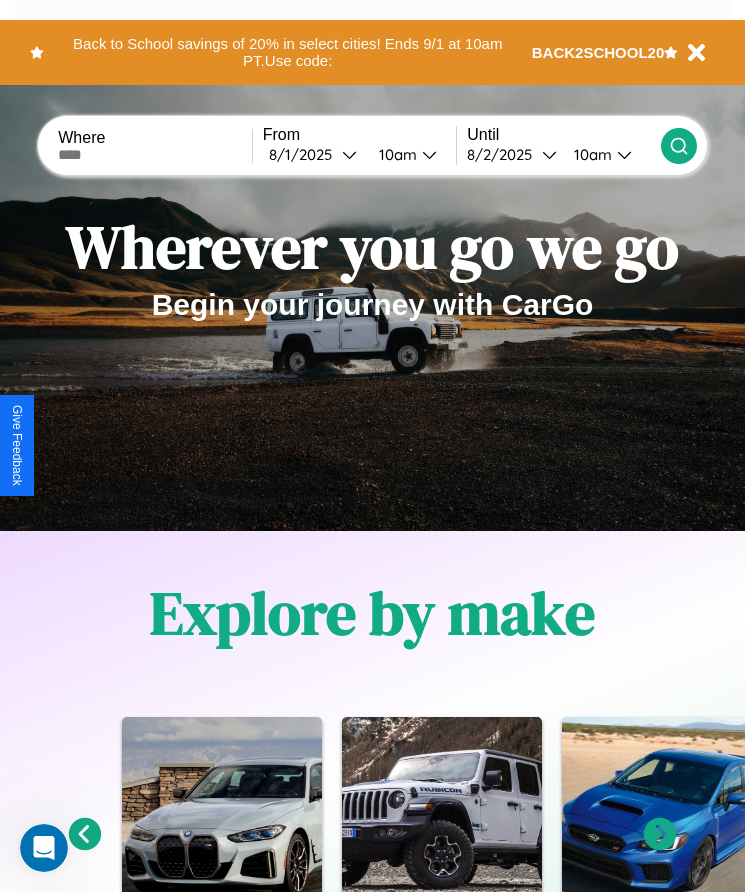 click at bounding box center (155, 155) 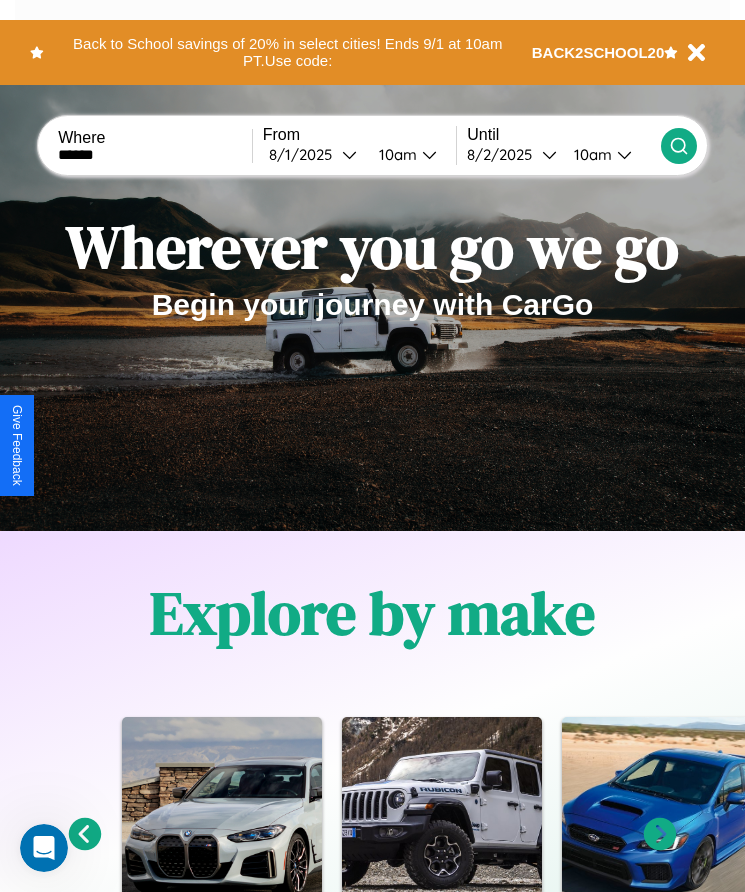 type on "******" 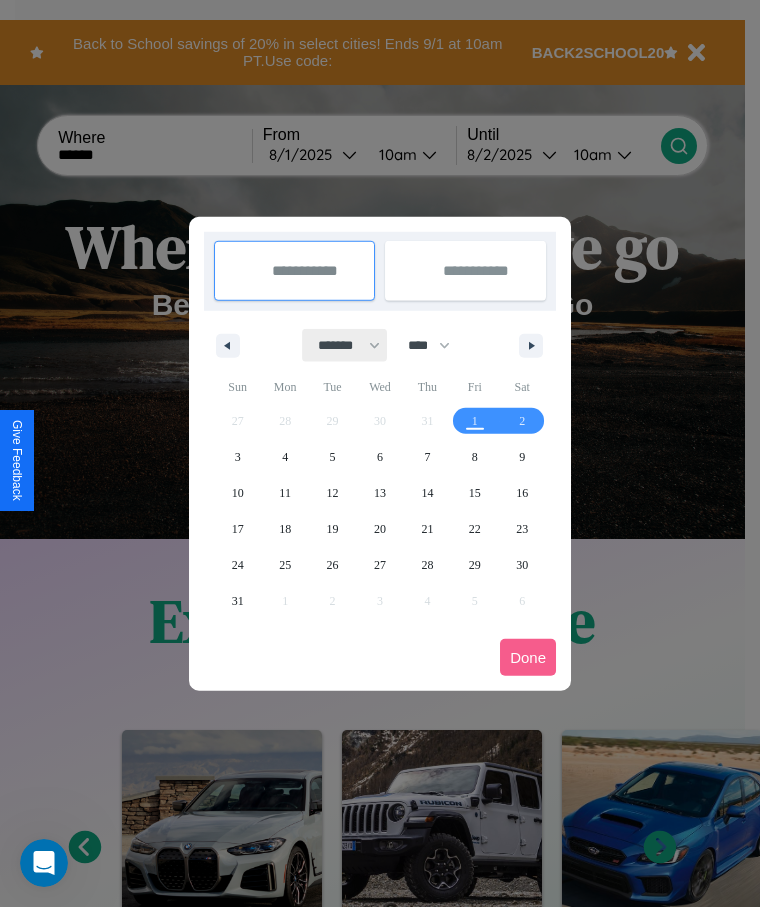 click on "******* ******** ***** ***** *** **** **** ****** ********* ******* ******** ********" at bounding box center [345, 345] 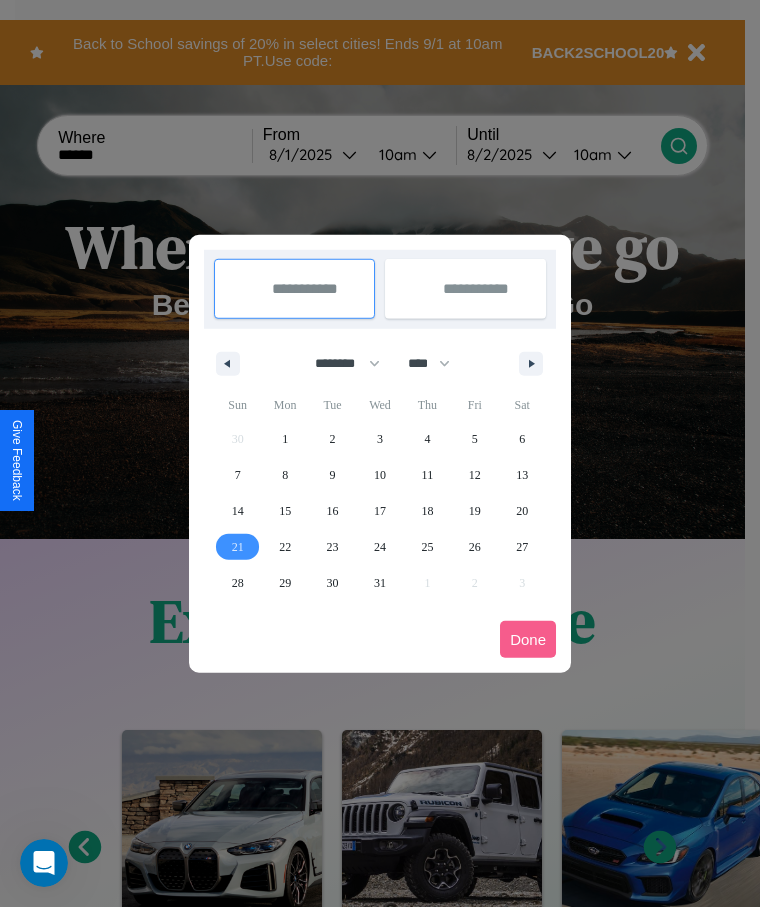 click on "21" at bounding box center [238, 547] 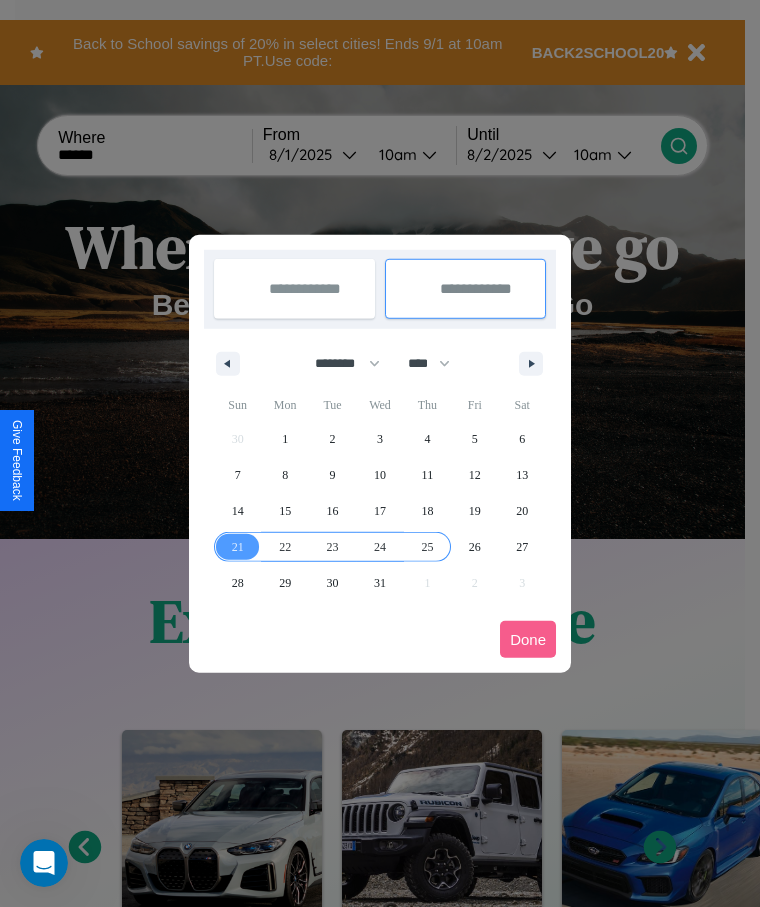 click on "25" at bounding box center [427, 547] 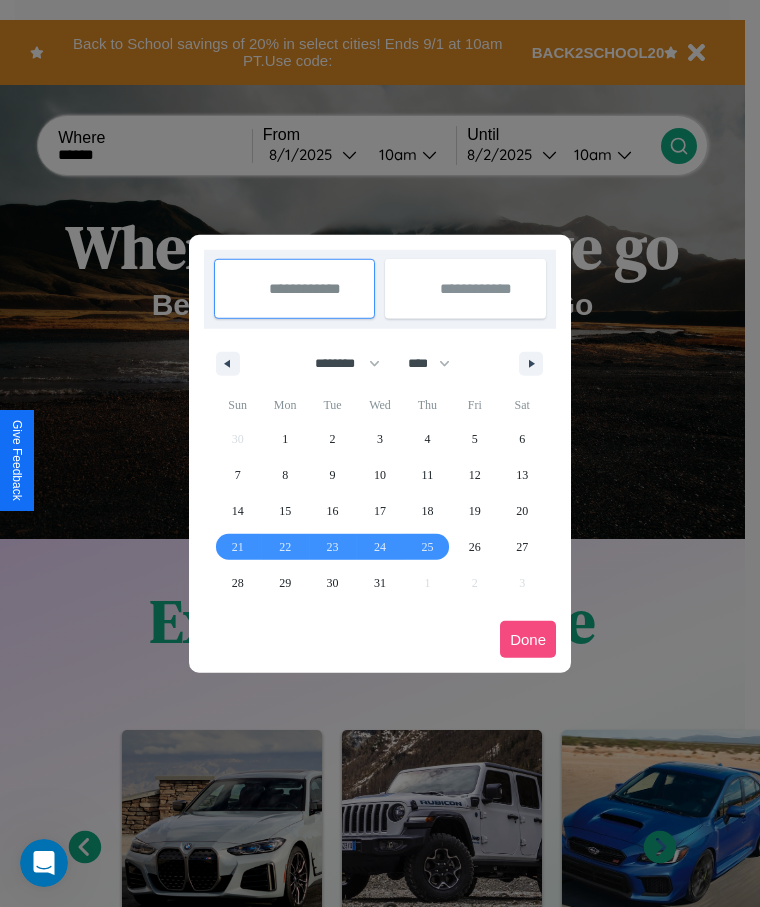 click on "Done" at bounding box center [528, 639] 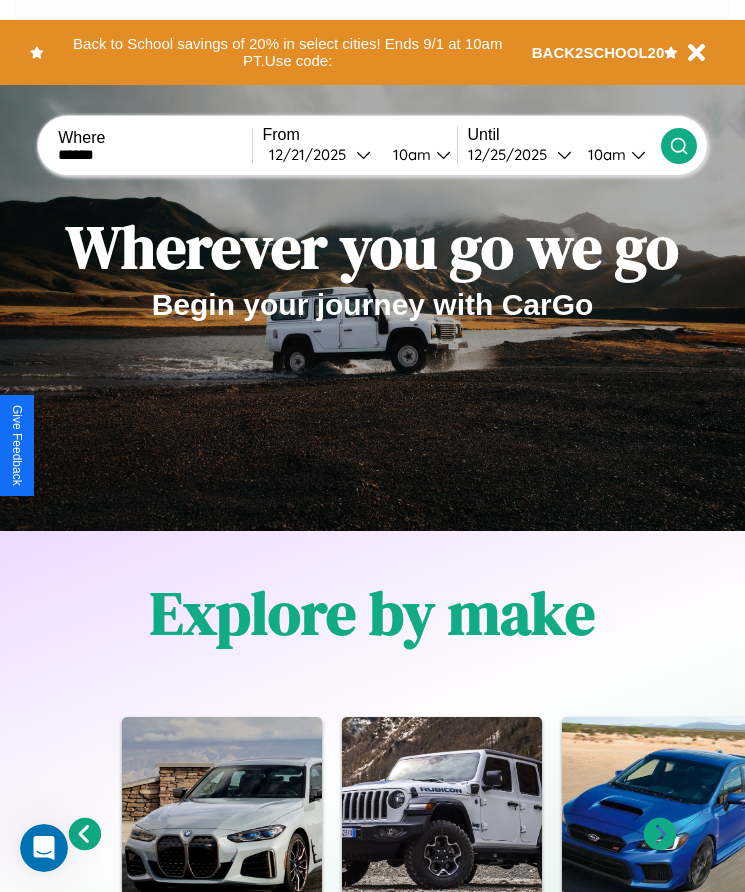 click 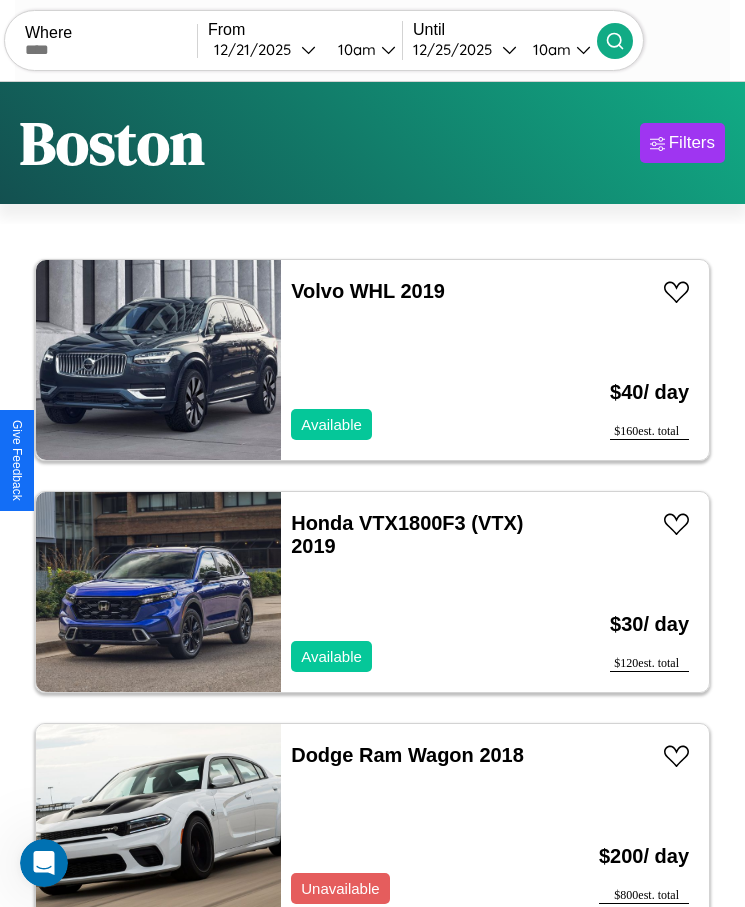 scroll, scrollTop: 50, scrollLeft: 0, axis: vertical 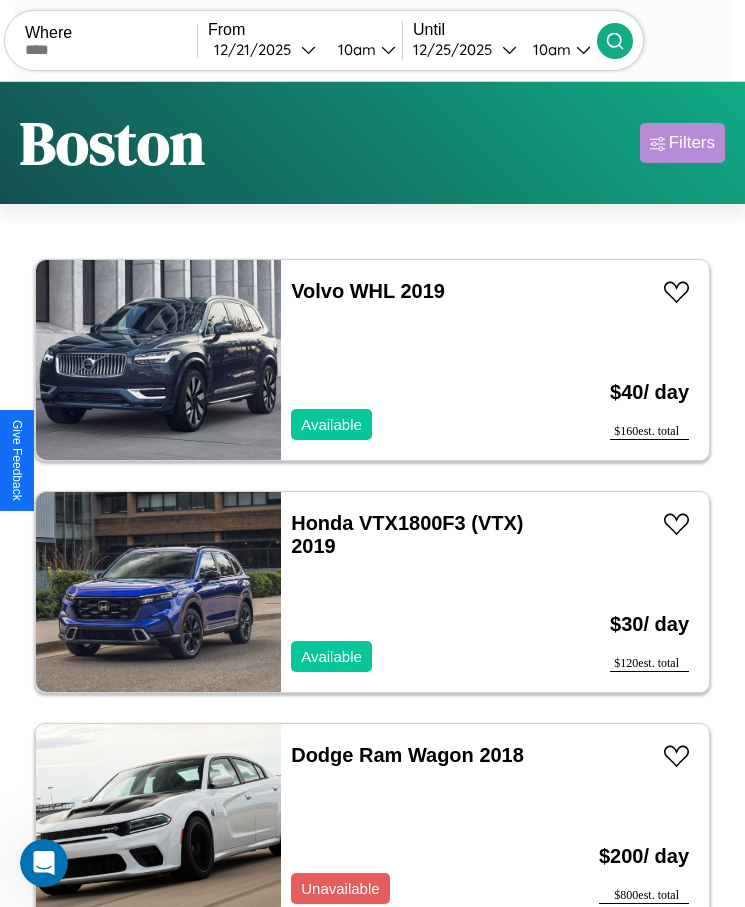 click on "Filters" at bounding box center (692, 143) 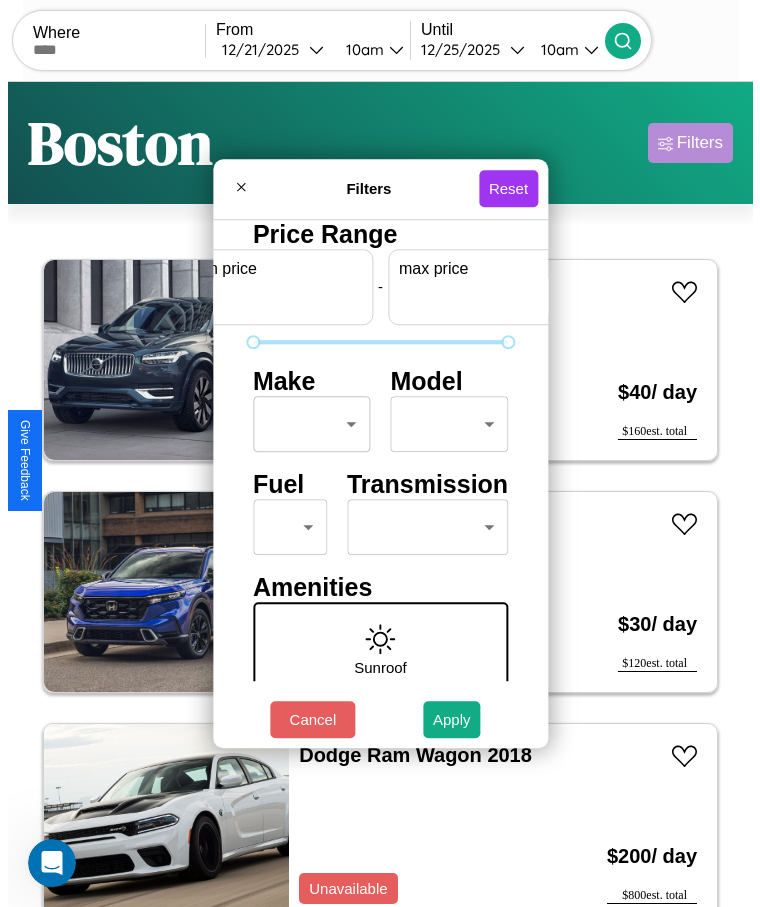 scroll, scrollTop: 0, scrollLeft: 74, axis: horizontal 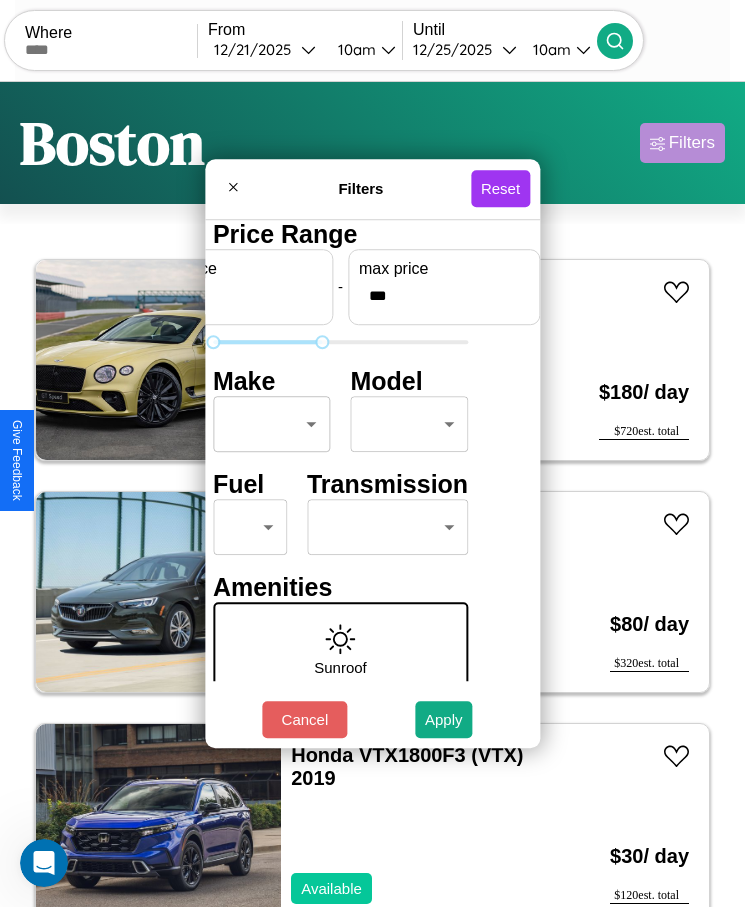 type on "***" 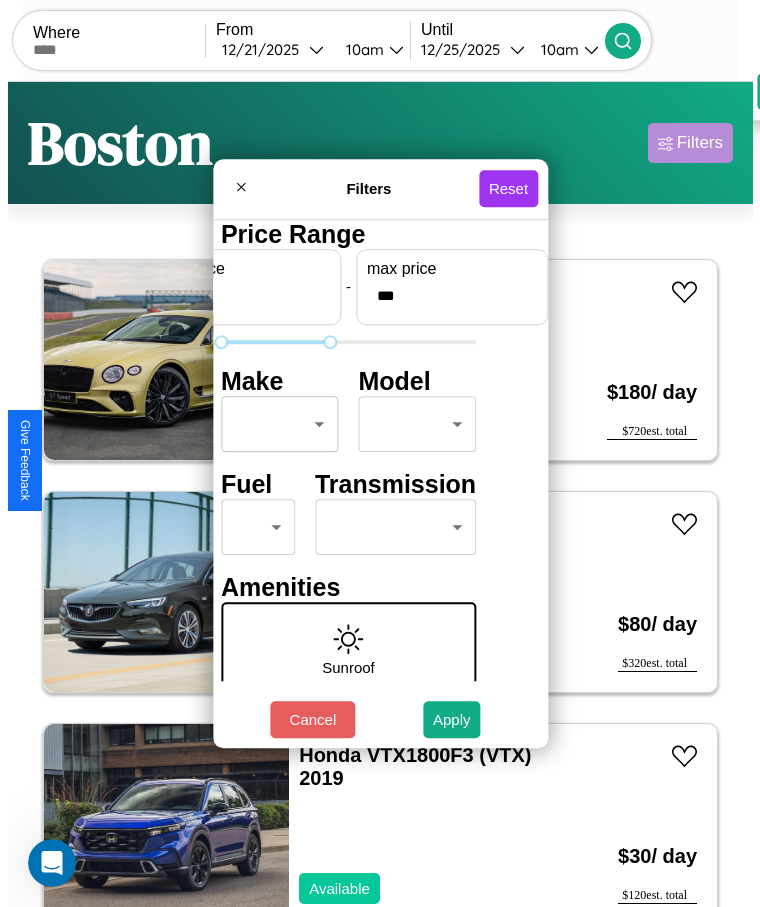 scroll, scrollTop: 0, scrollLeft: 0, axis: both 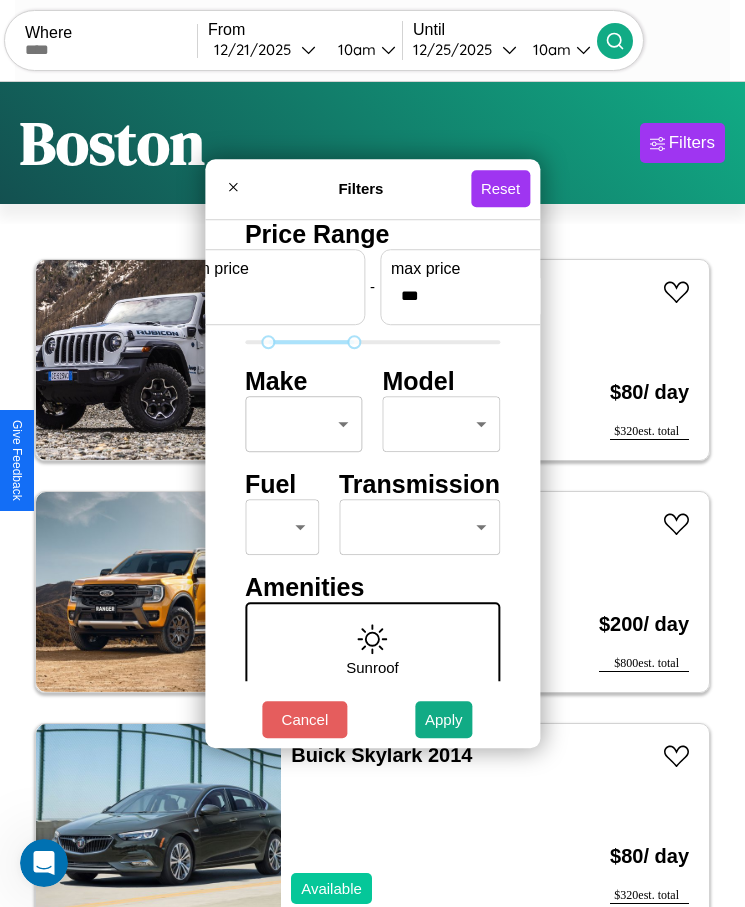 type on "**" 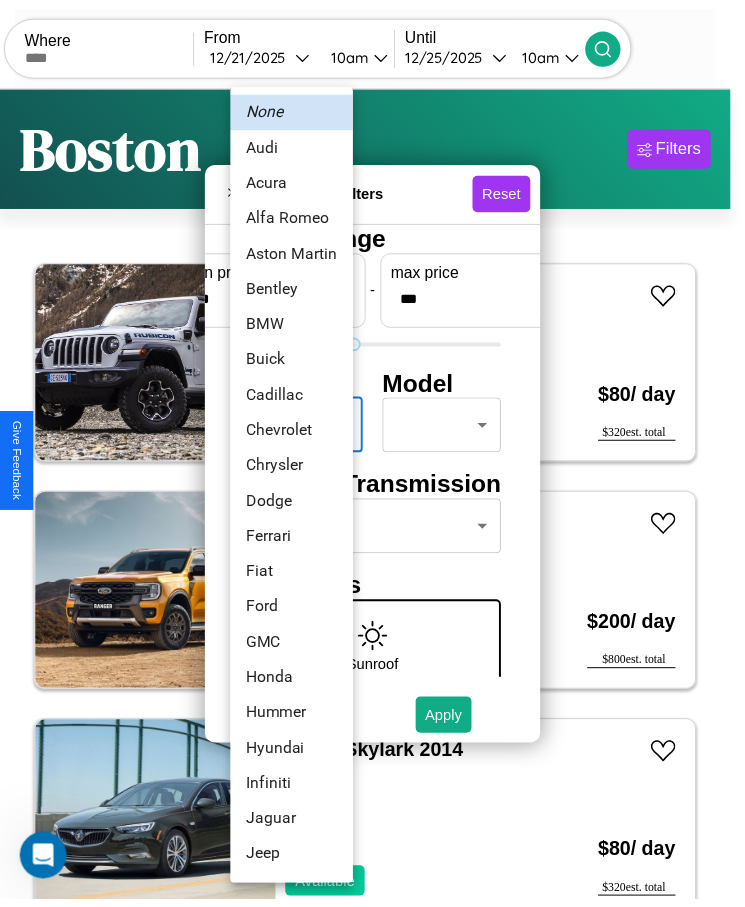 scroll, scrollTop: 485, scrollLeft: 0, axis: vertical 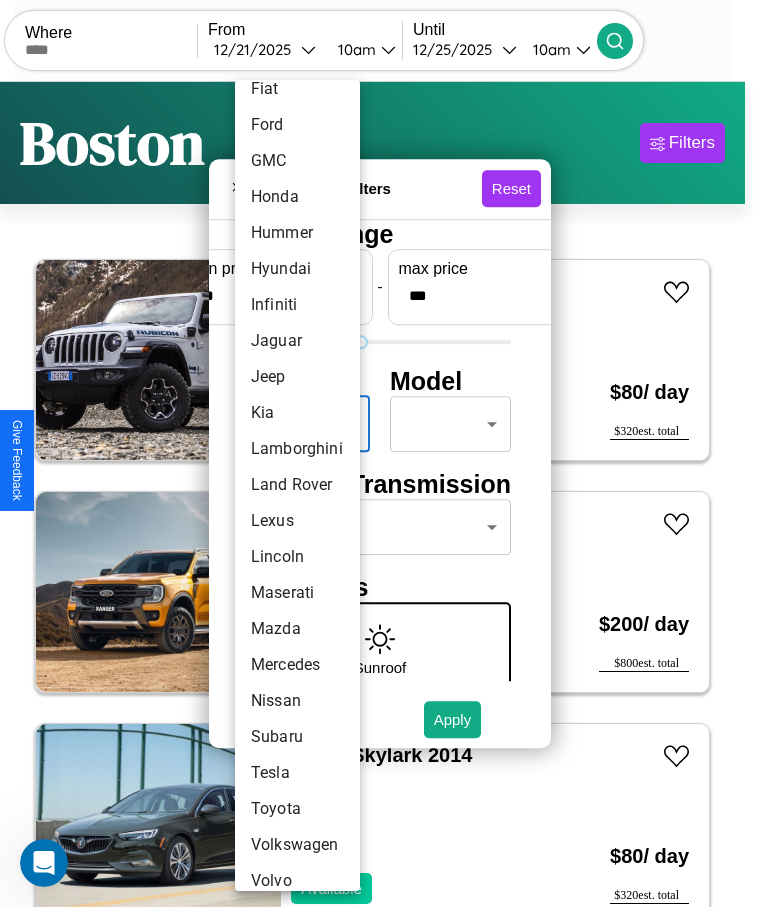 click on "Land Rover" at bounding box center (297, 485) 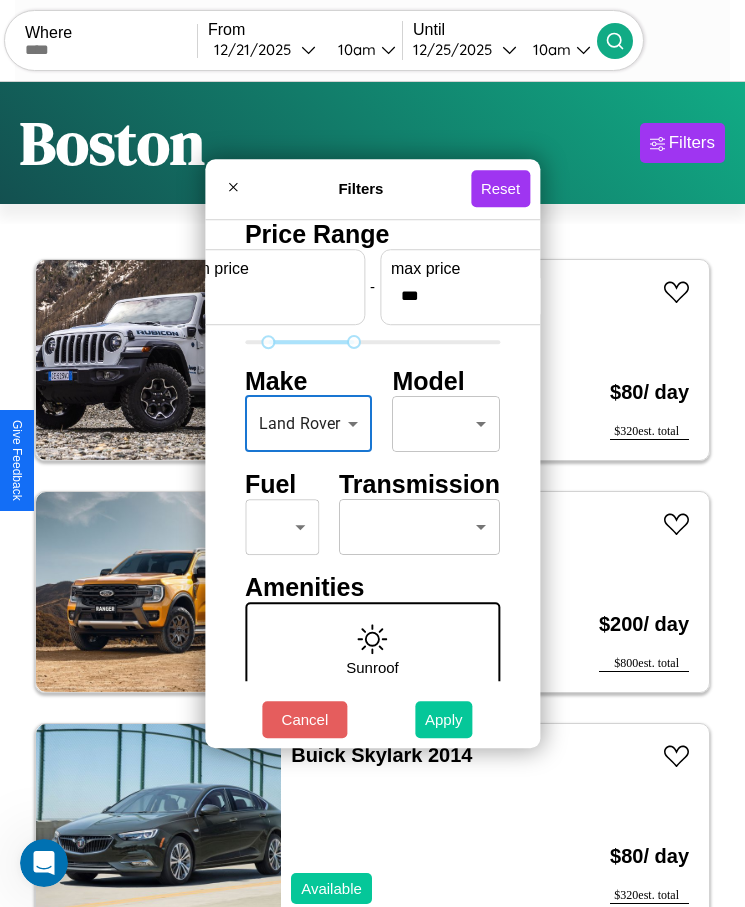 click on "Apply" at bounding box center [444, 719] 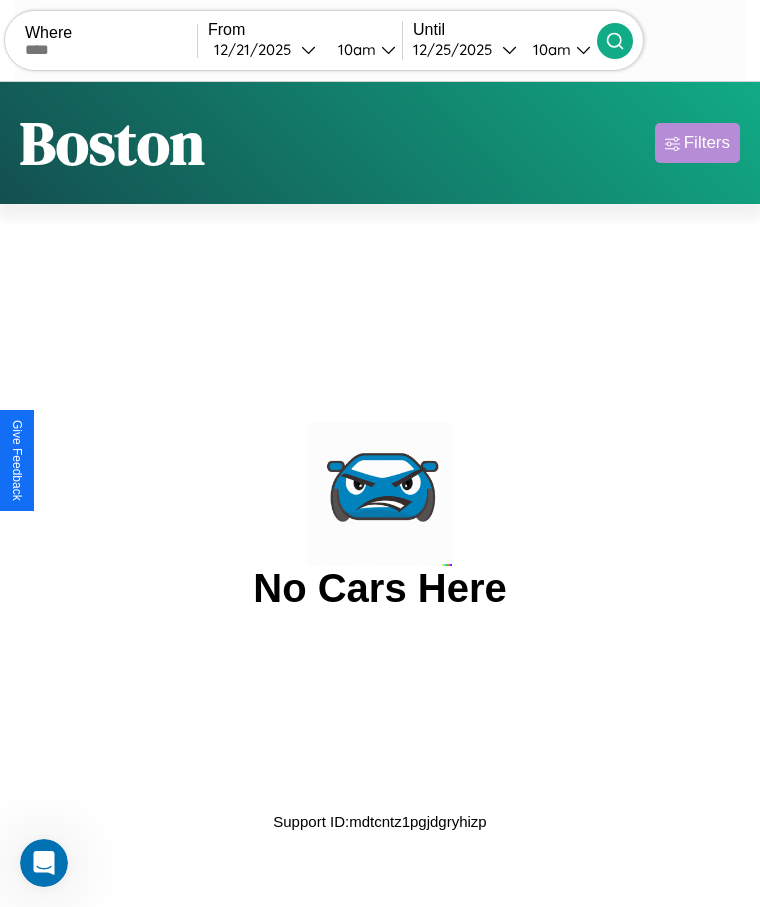 click on "Filters" at bounding box center [707, 143] 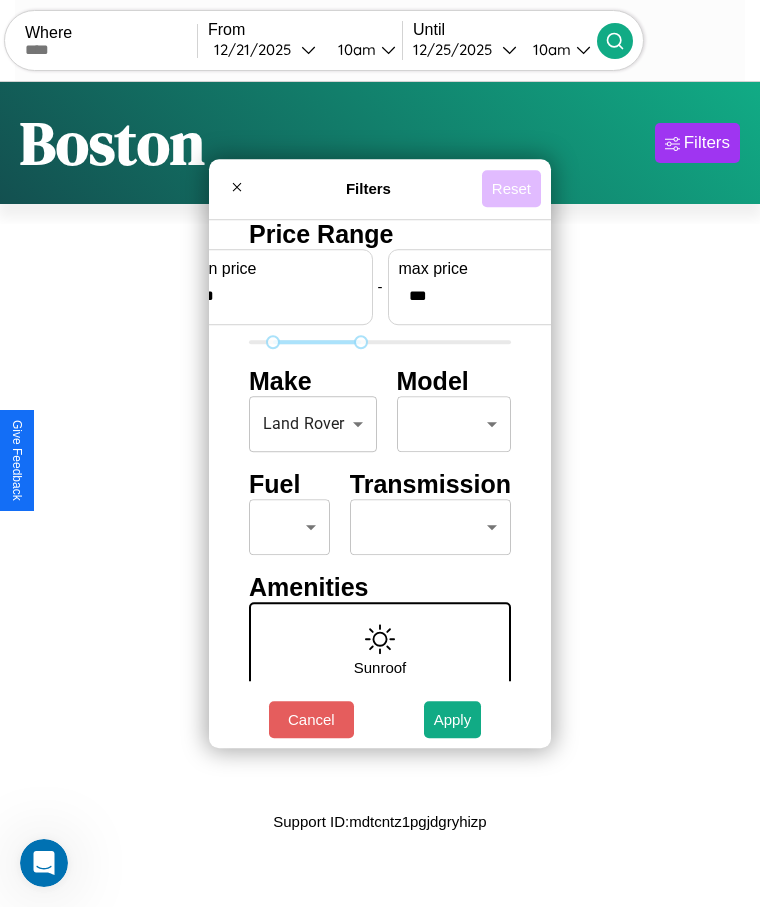 click on "Reset" at bounding box center (511, 188) 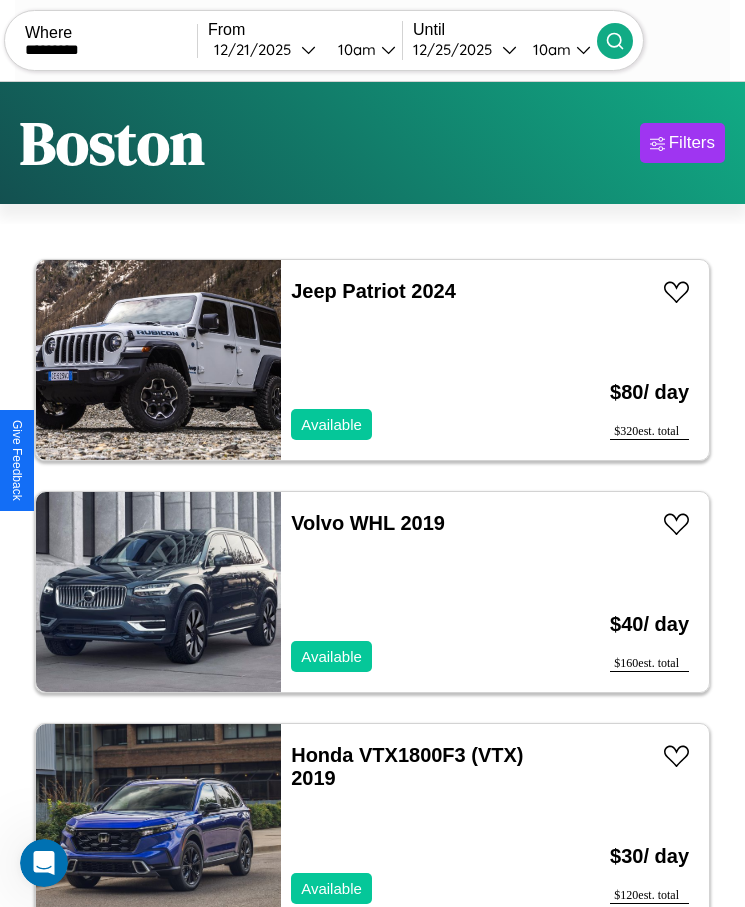 type on "*********" 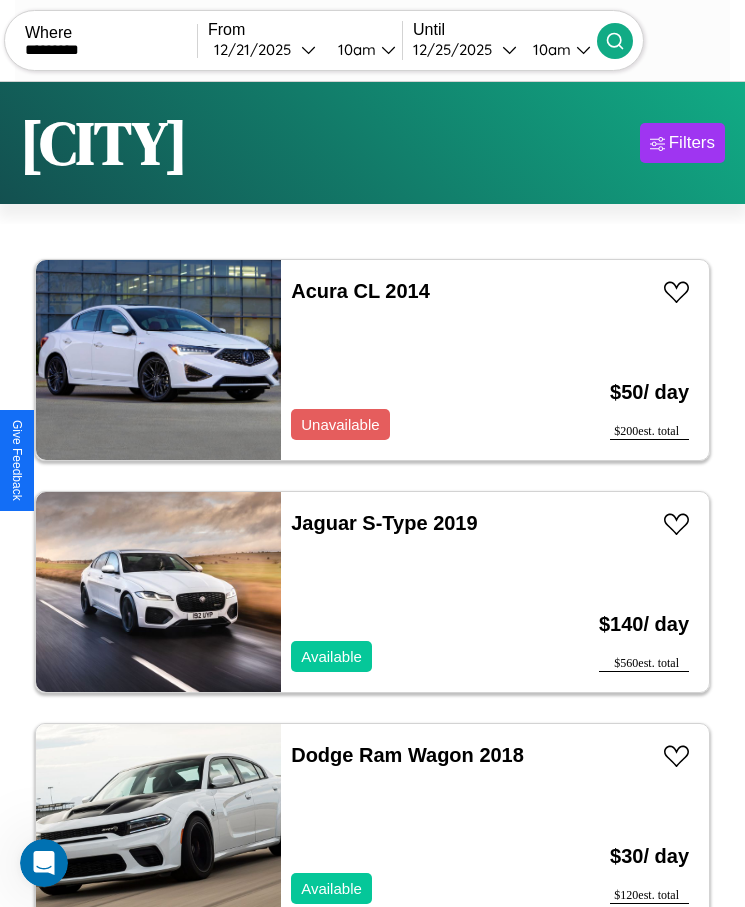 scroll, scrollTop: 41, scrollLeft: 0, axis: vertical 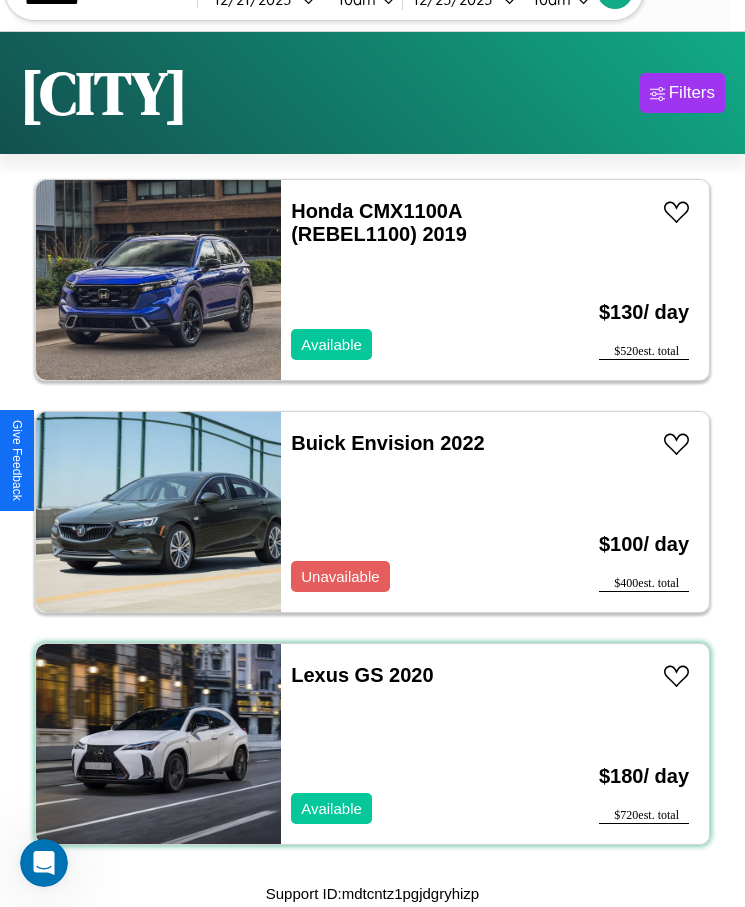 click on "Lexus GS 2020 Available" at bounding box center [413, 744] 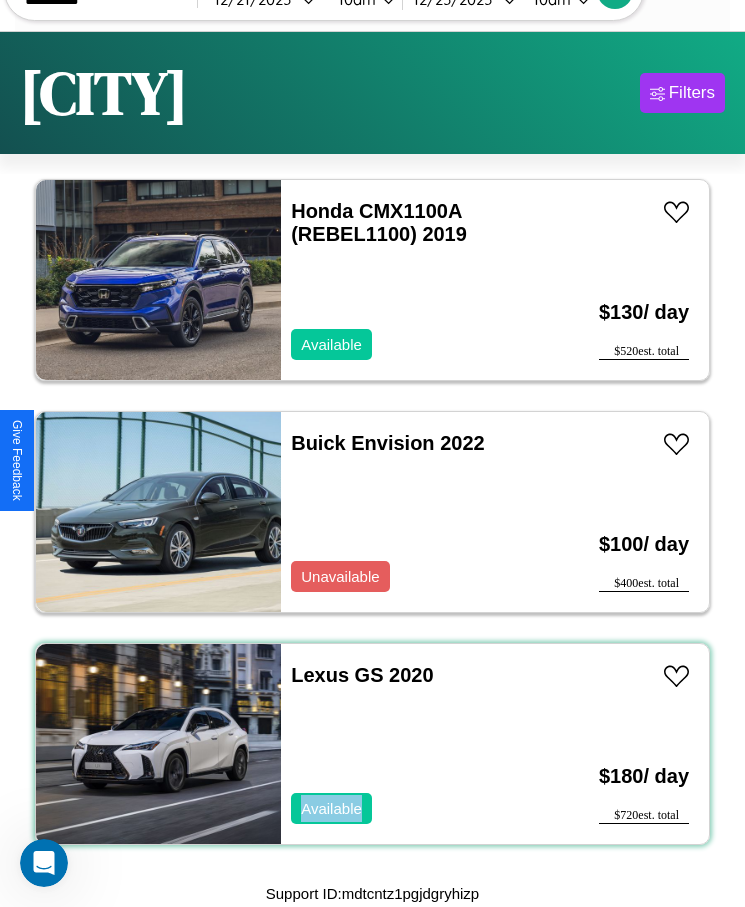 click on "Lexus GS 2020 Available" at bounding box center [413, 744] 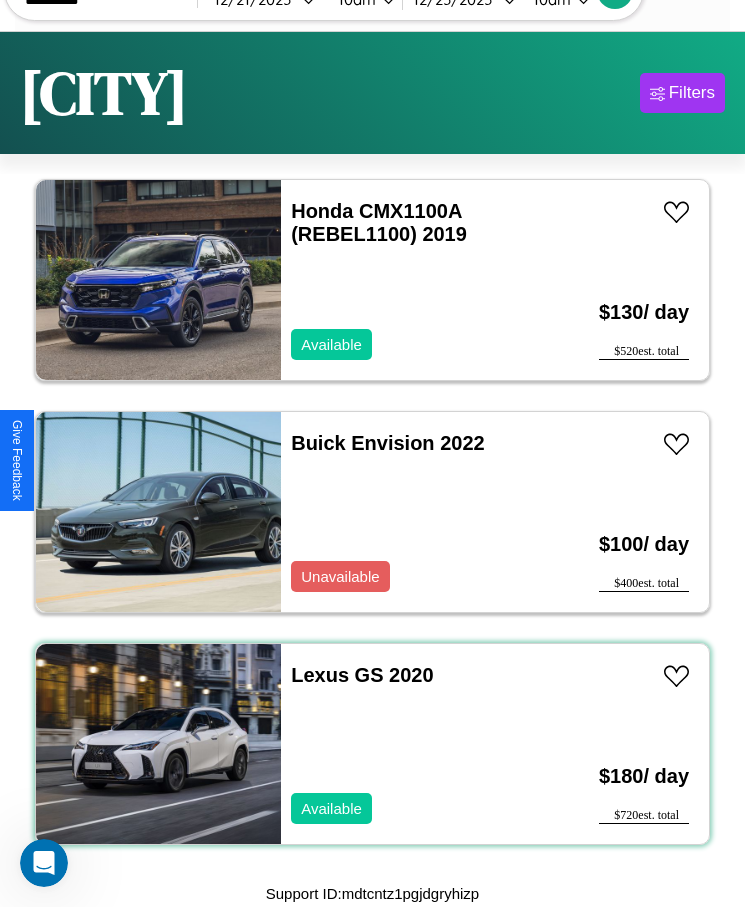 click on "Lexus GS 2020 Available" at bounding box center [413, 744] 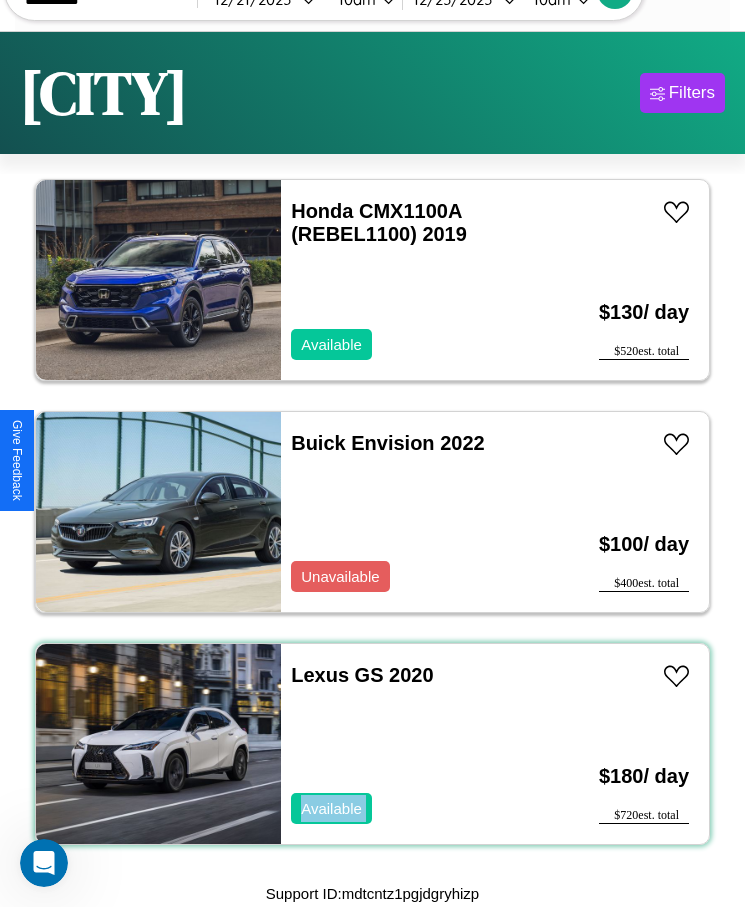 click on "Lexus GS 2020 Available" at bounding box center [413, 744] 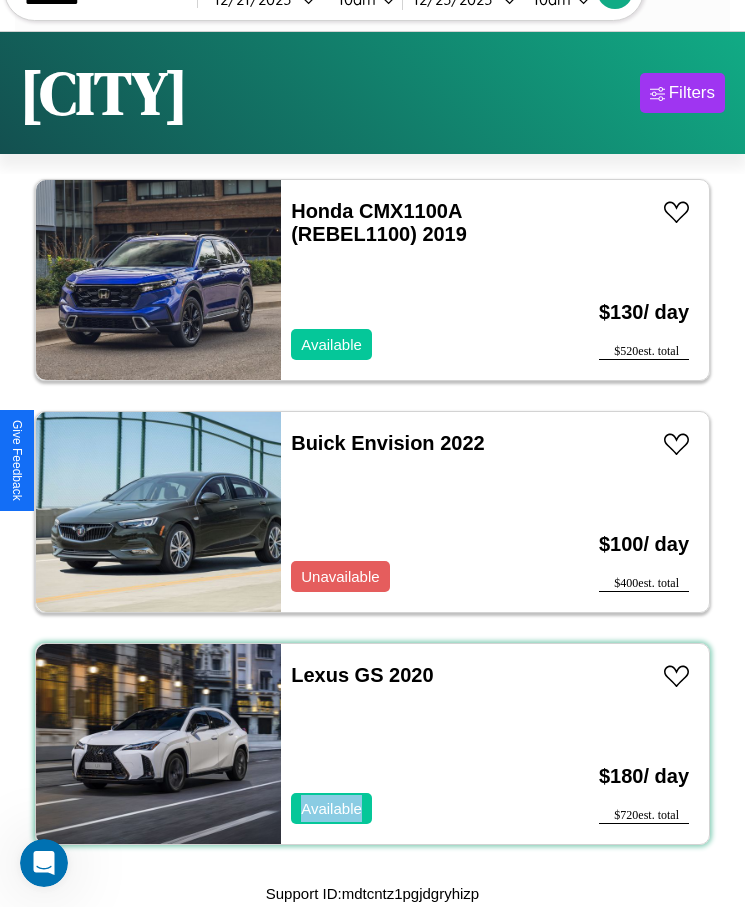 click on "Lexus GS 2020 Available" at bounding box center [413, 744] 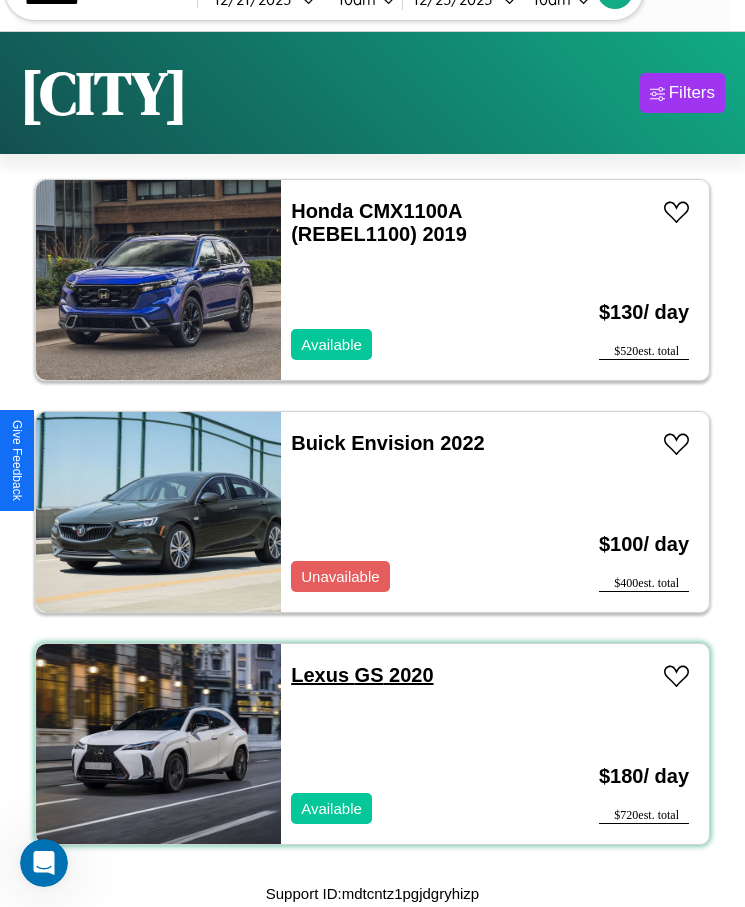 click on "Lexus GS 2020" at bounding box center [362, 675] 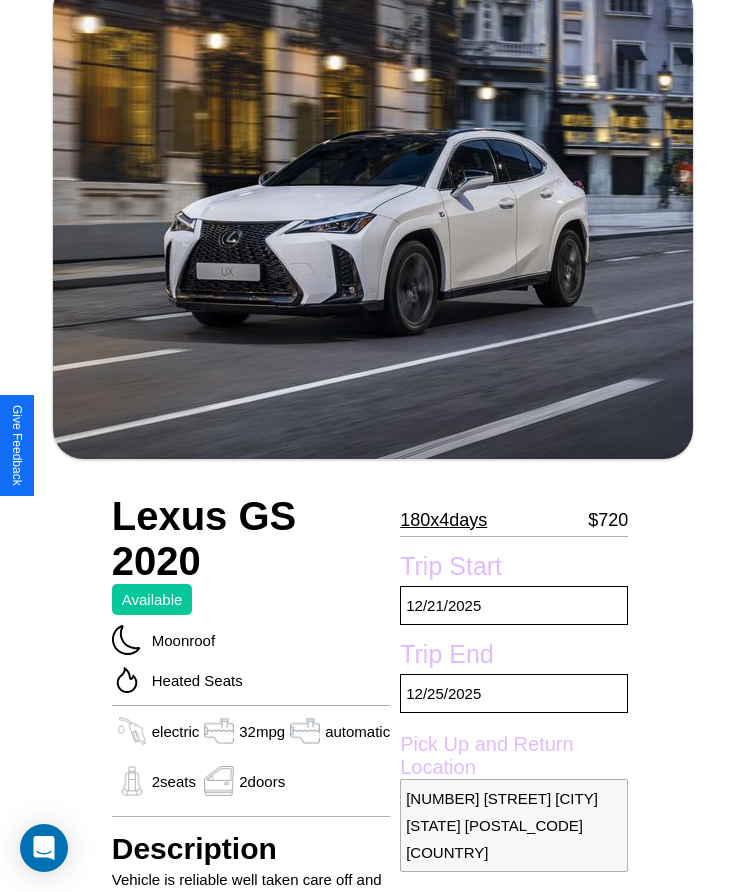 scroll, scrollTop: 468, scrollLeft: 0, axis: vertical 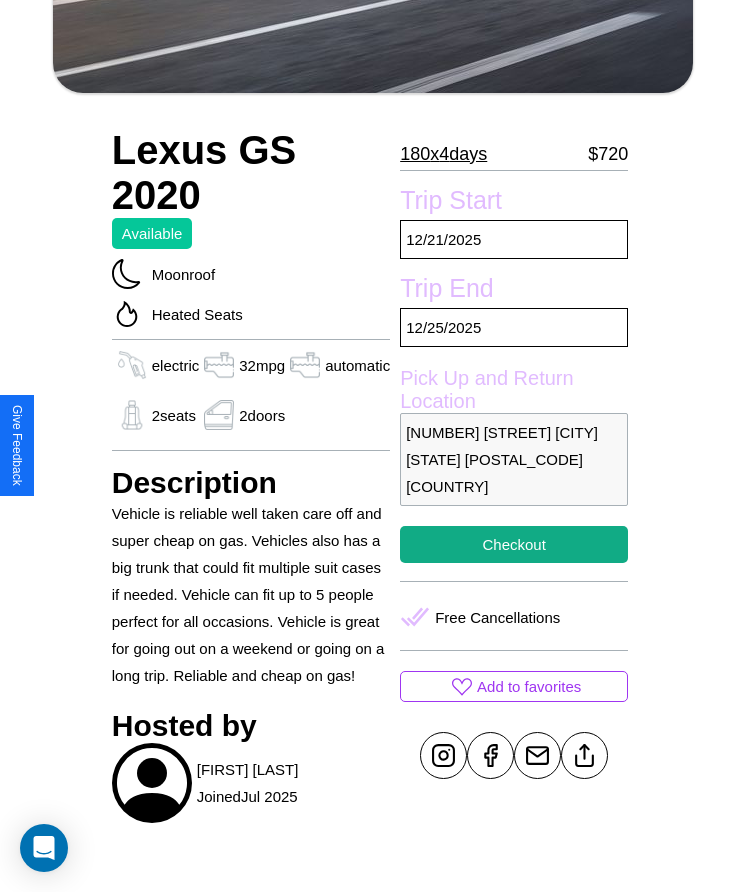 click on "[NUMBER] [STREET]  [CITY] [STATE] [POSTAL_CODE] [COUNTRY]" at bounding box center (514, 459) 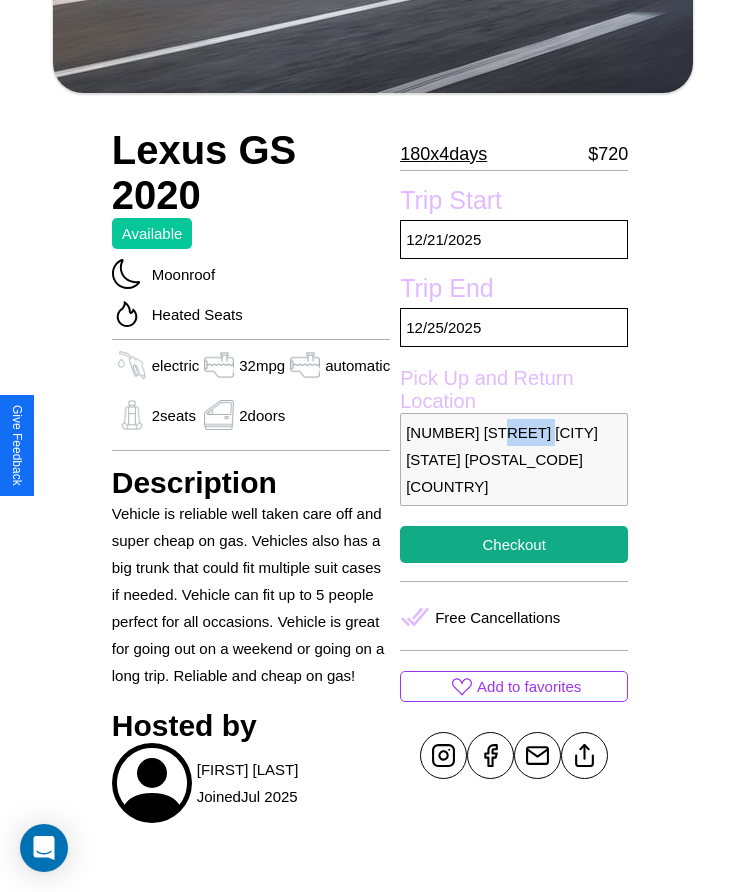 click on "9599 Market Street  Melbourne Victoria 84325 Australia" at bounding box center [514, 459] 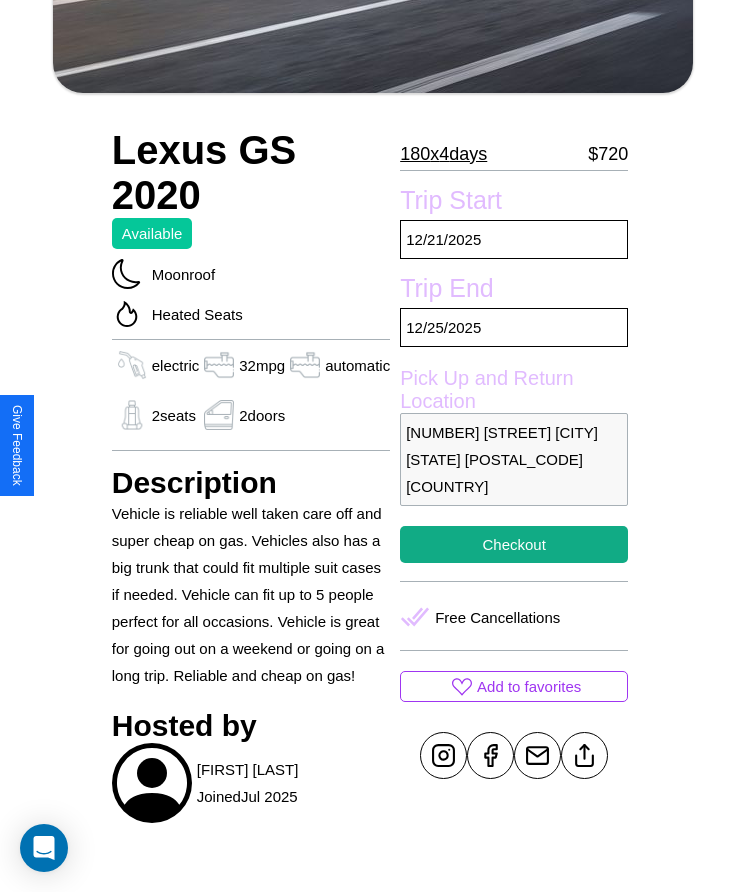 click on "9599 Market Street  Melbourne Victoria 84325 Australia" at bounding box center [514, 459] 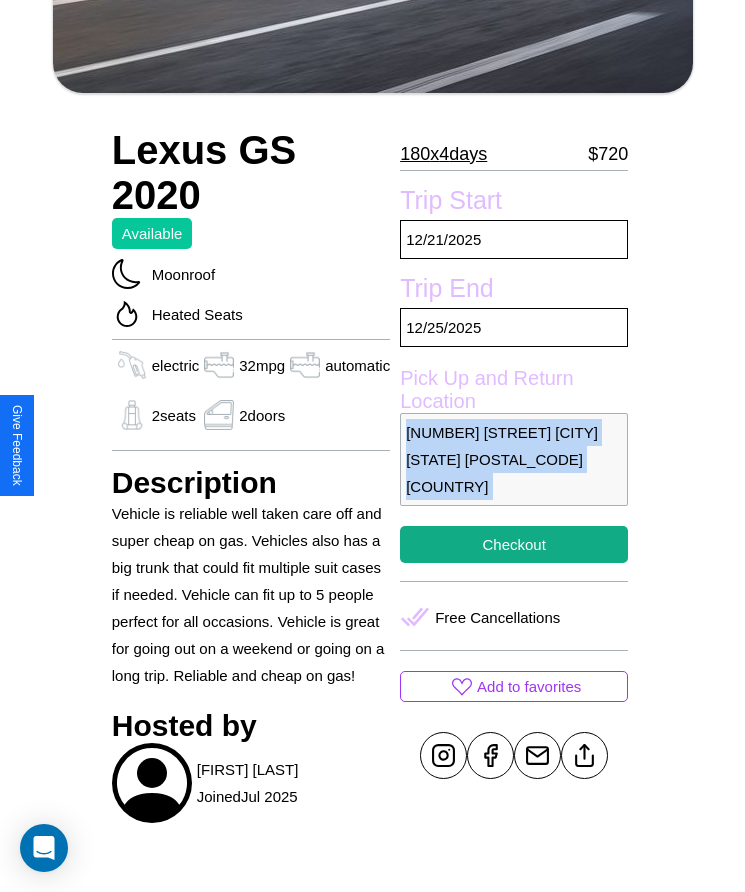 click on "9599 Market Street  Melbourne Victoria 84325 Australia" at bounding box center [514, 459] 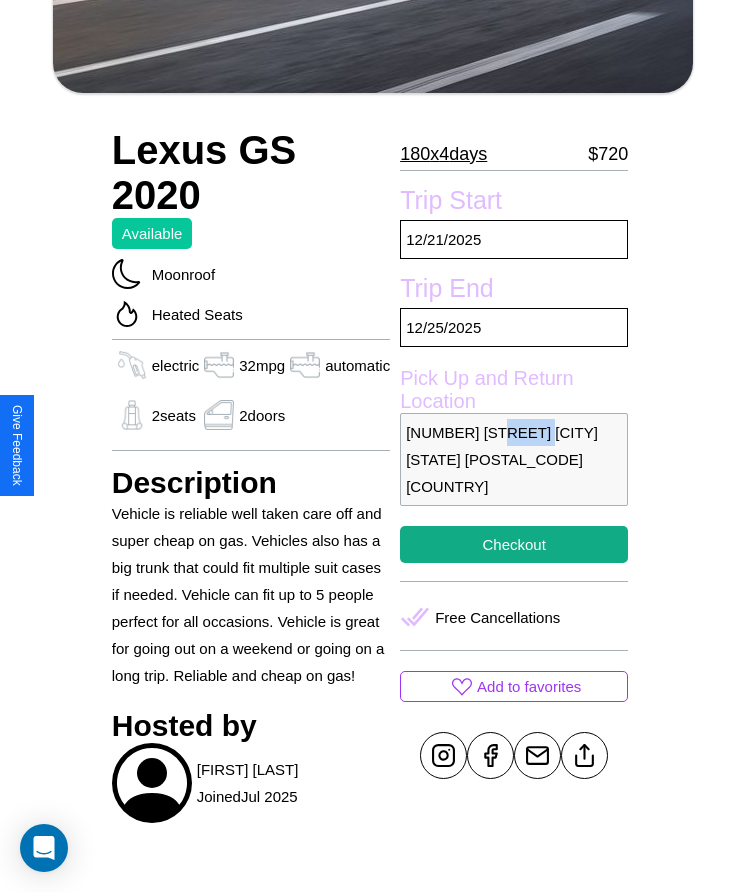 click on "9599 Market Street  Melbourne Victoria 84325 Australia" at bounding box center [514, 459] 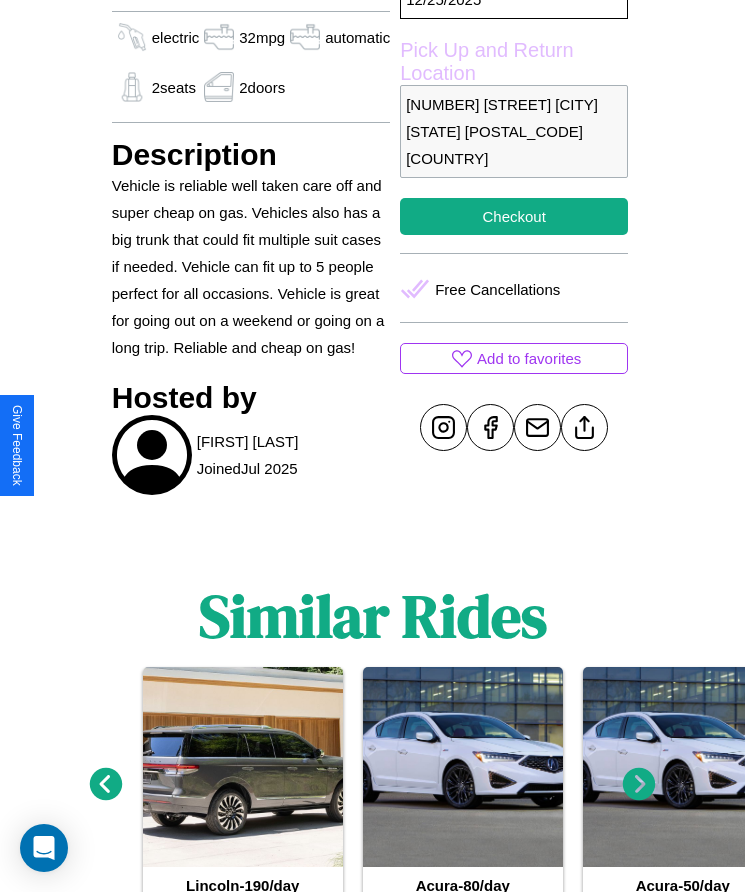 scroll, scrollTop: 875, scrollLeft: 0, axis: vertical 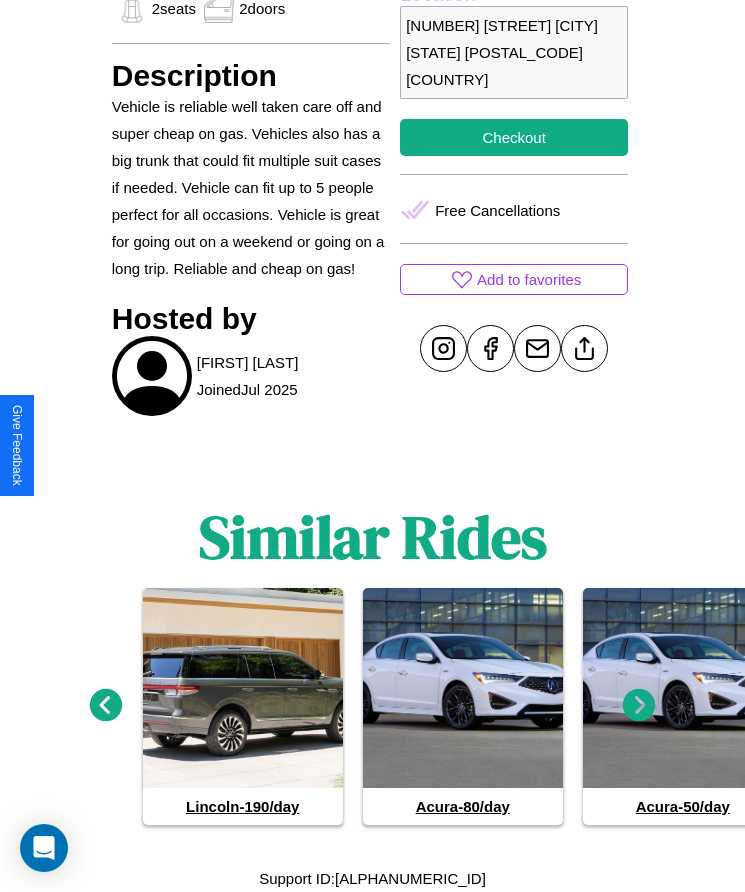 click 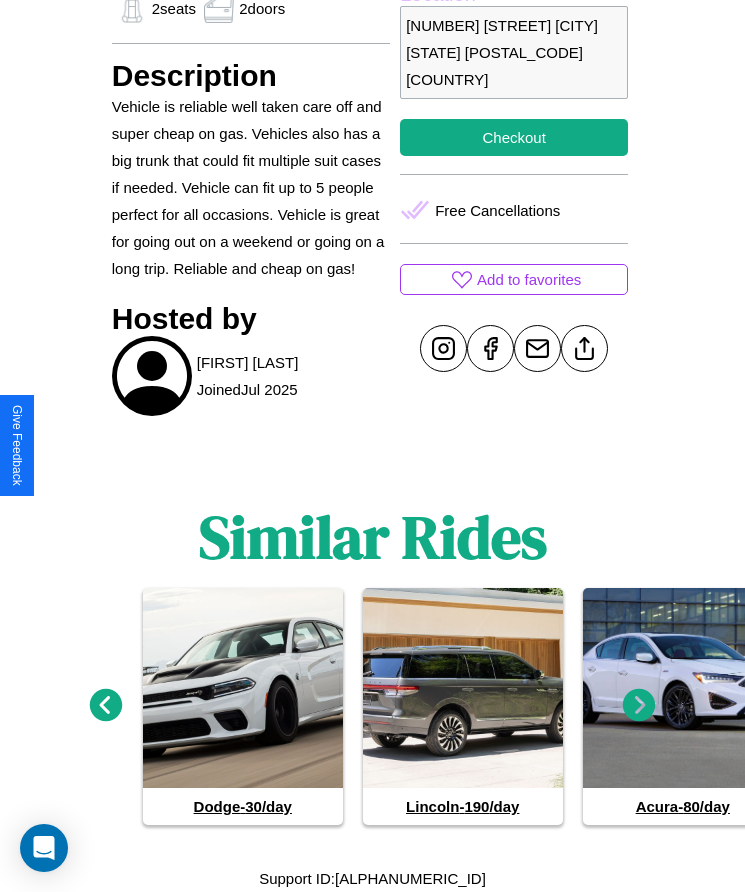 click 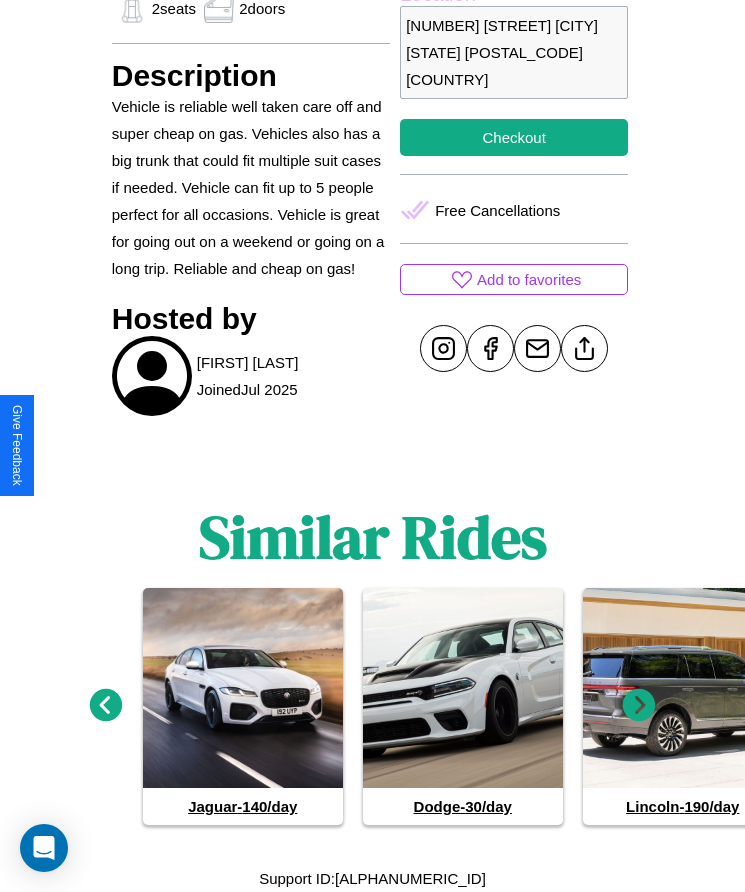 click 